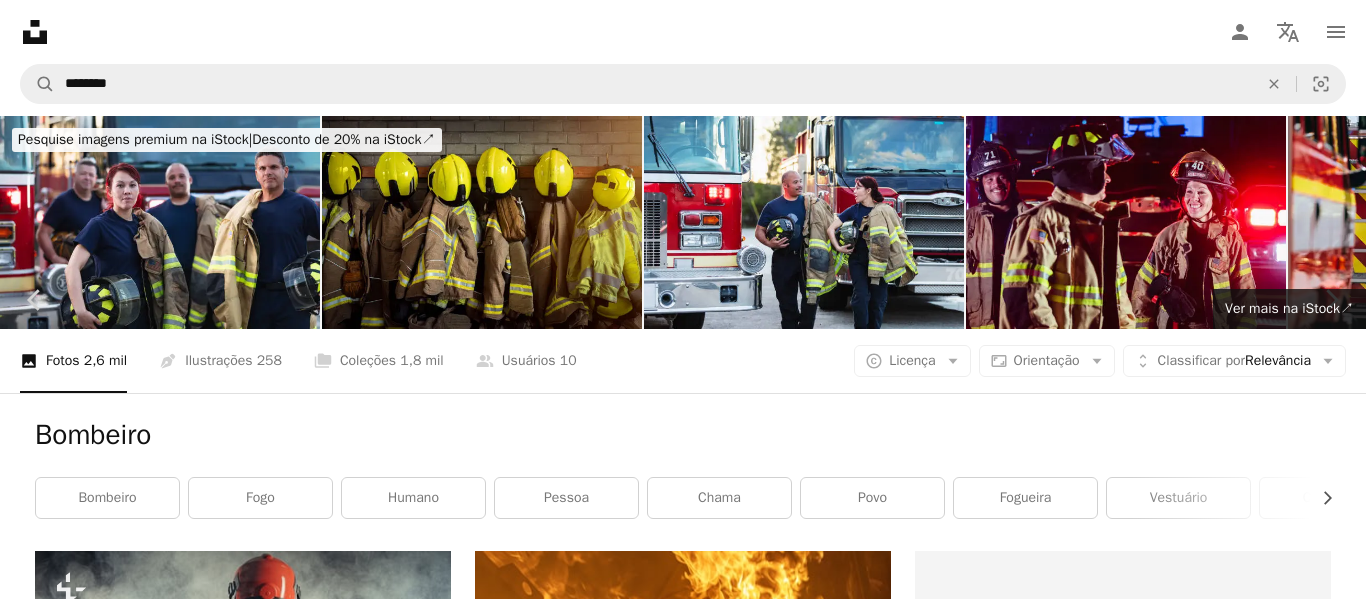 scroll, scrollTop: 35774, scrollLeft: 0, axis: vertical 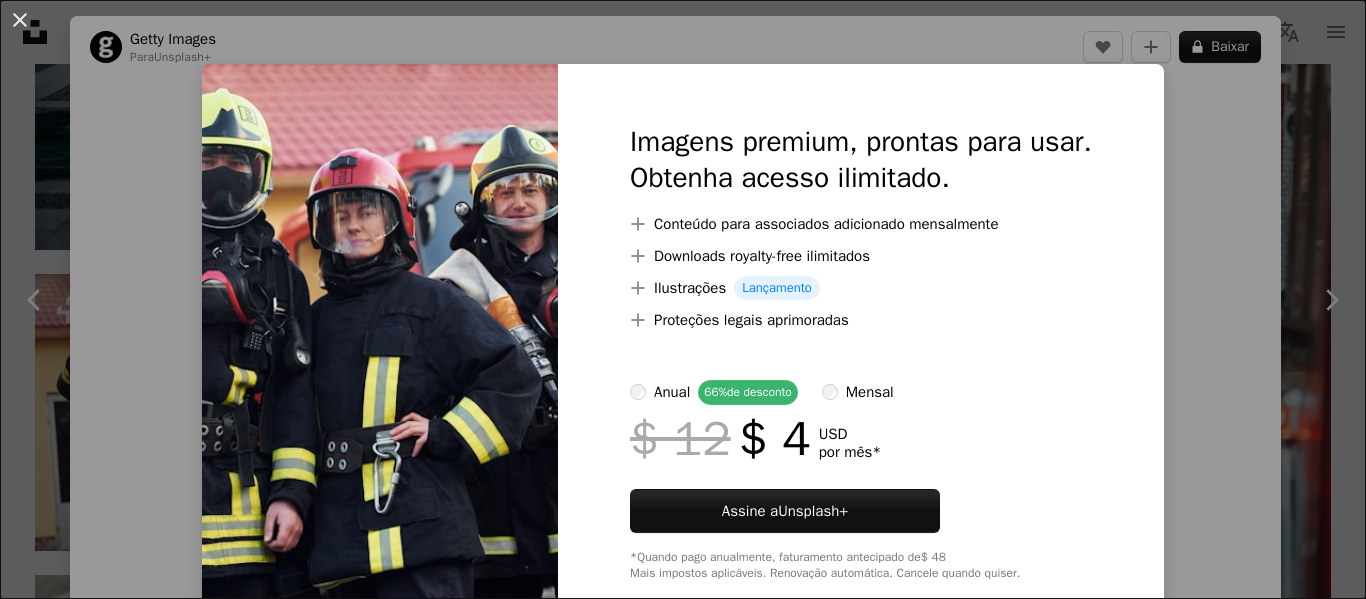 click on "Imagens premium, prontas para usar. Obtenha acesso ilimitado. A plus sign Conteúdo para associados adicionado mensalmente A plus sign Downloads royalty-free ilimitados A plus sign Ilustrações  Lançamento A plus sign Proteções legais aprimoradas anual 66%  de desconto mensal $ 12   $ 4 USD por mês * Assine a  Unsplash+ *Quando pago anualmente, faturamento antecipado de  $ 48 Mais impostos aplicáveis. Renovação automática. Cancele quando quiser." at bounding box center [861, 352] 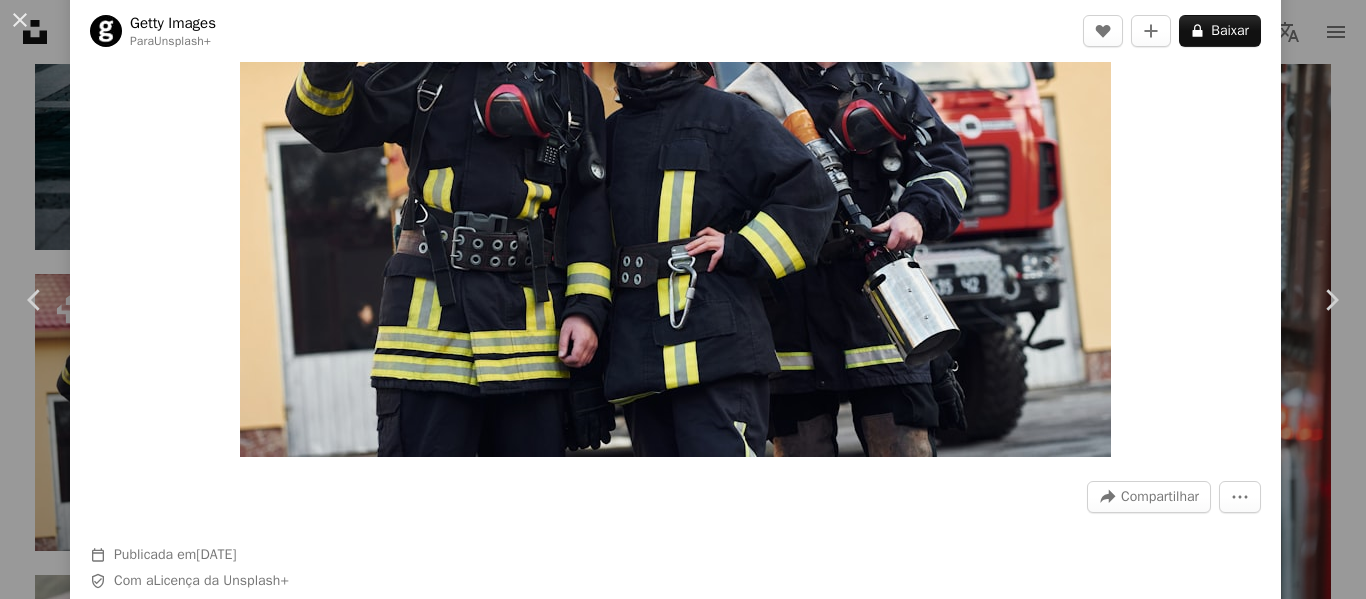 scroll, scrollTop: 300, scrollLeft: 0, axis: vertical 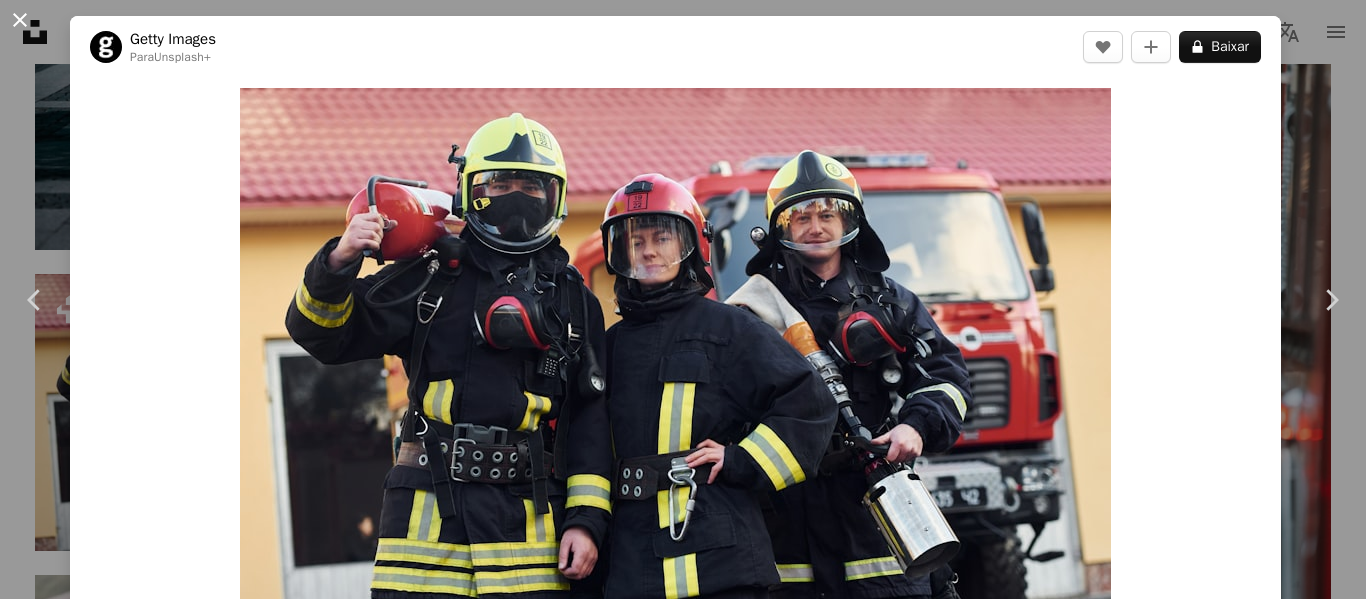 click on "An X shape" at bounding box center (20, 20) 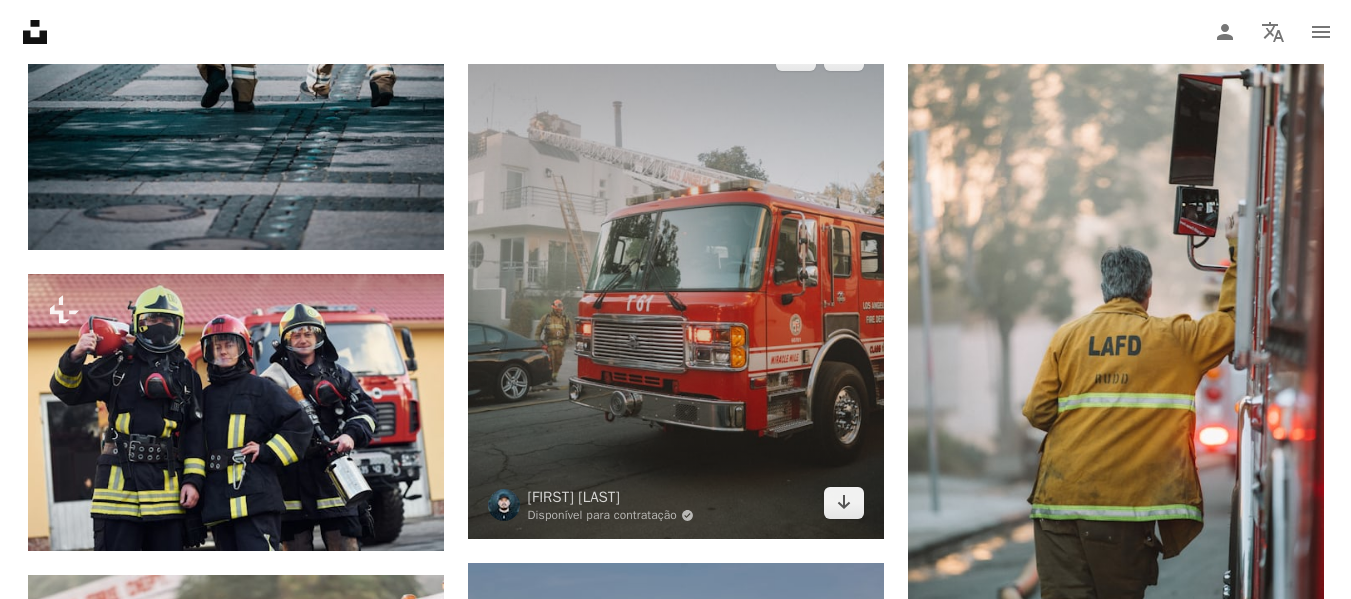 click at bounding box center (676, 279) 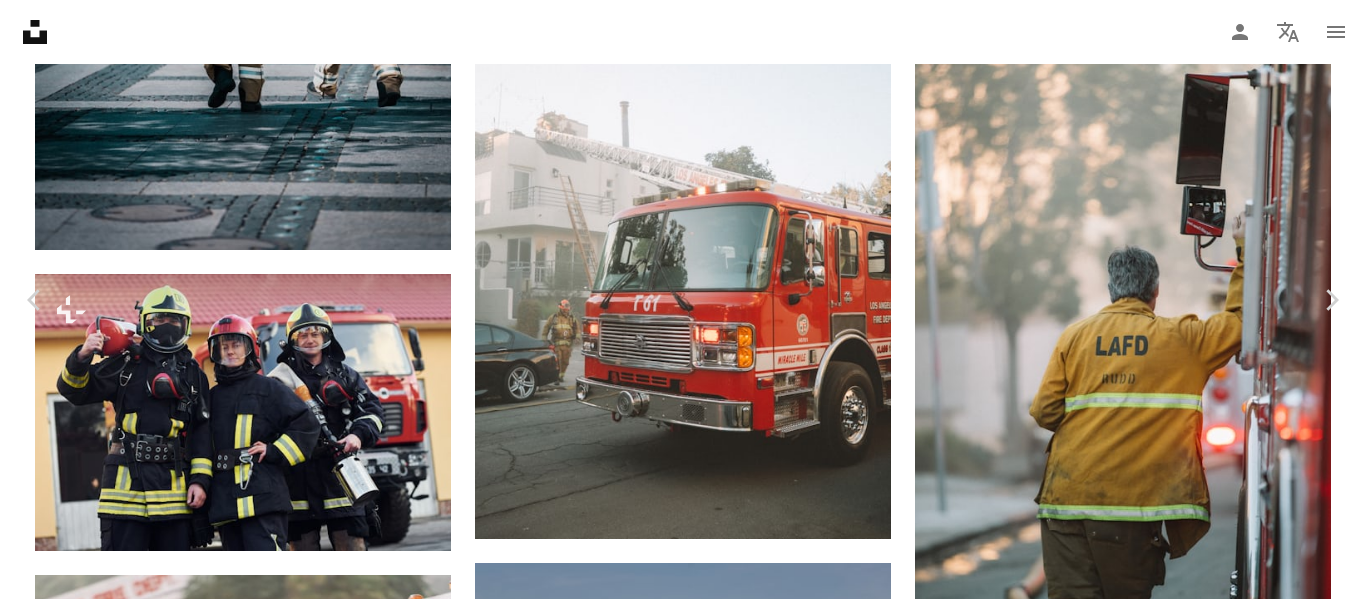 click on "[FIRST] [LAST]" at bounding box center (683, -15823) 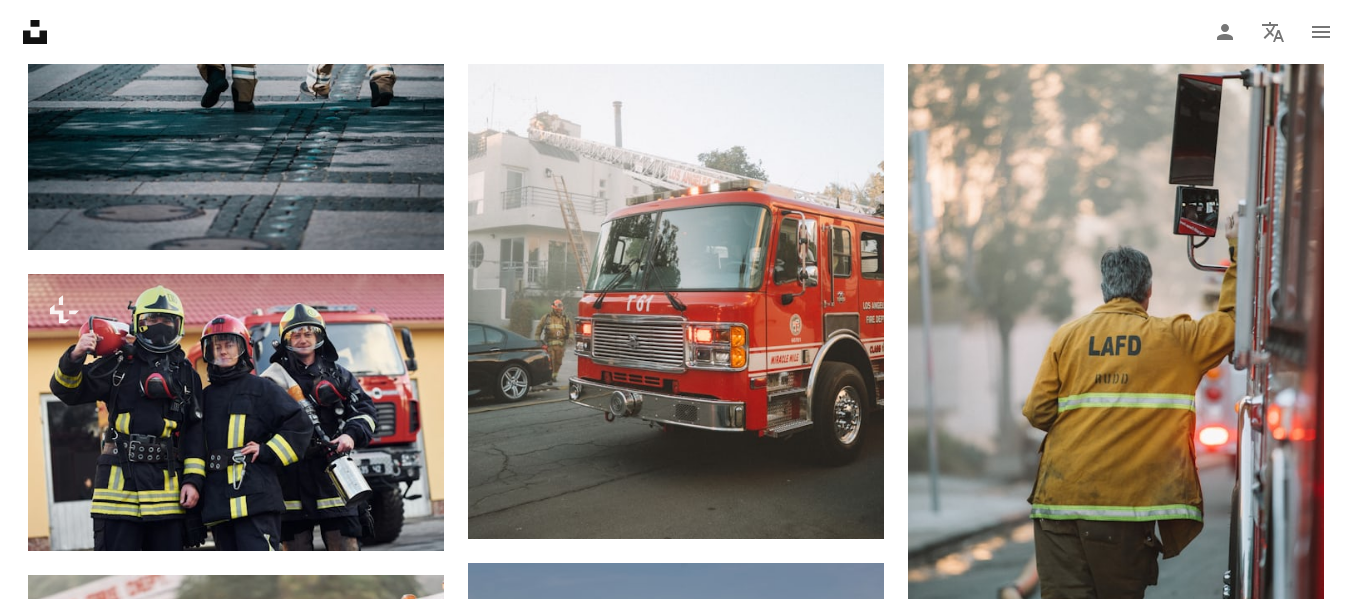 scroll, scrollTop: 35250, scrollLeft: 0, axis: vertical 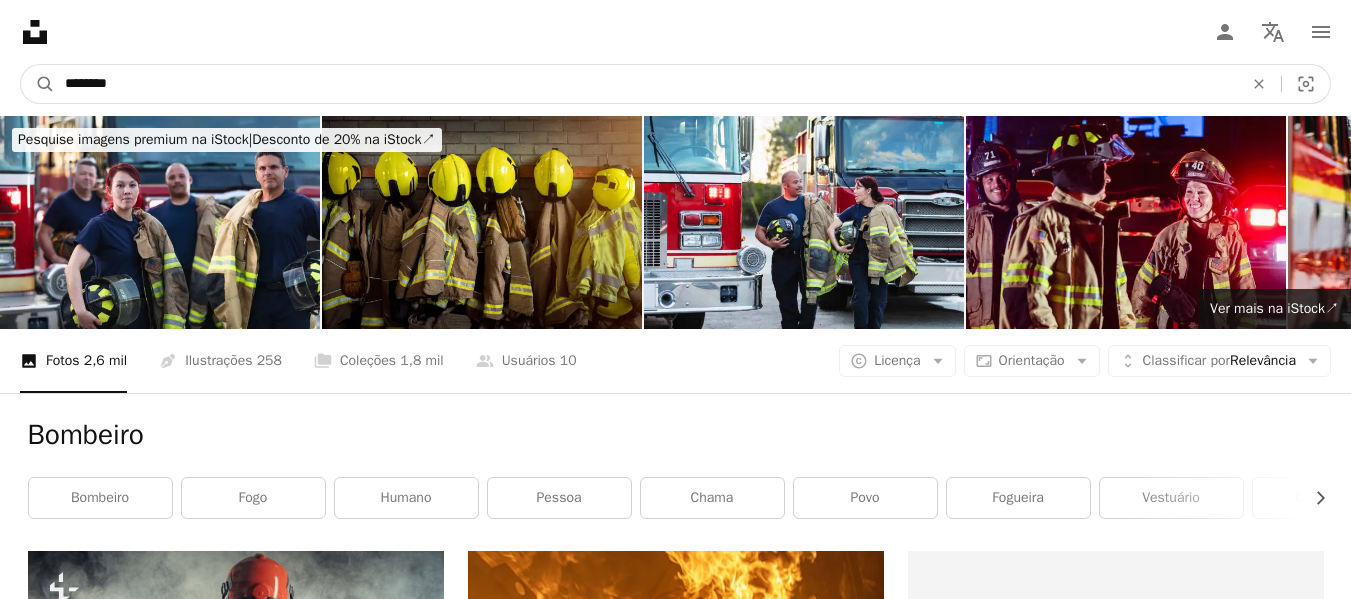 click on "********" at bounding box center [646, 84] 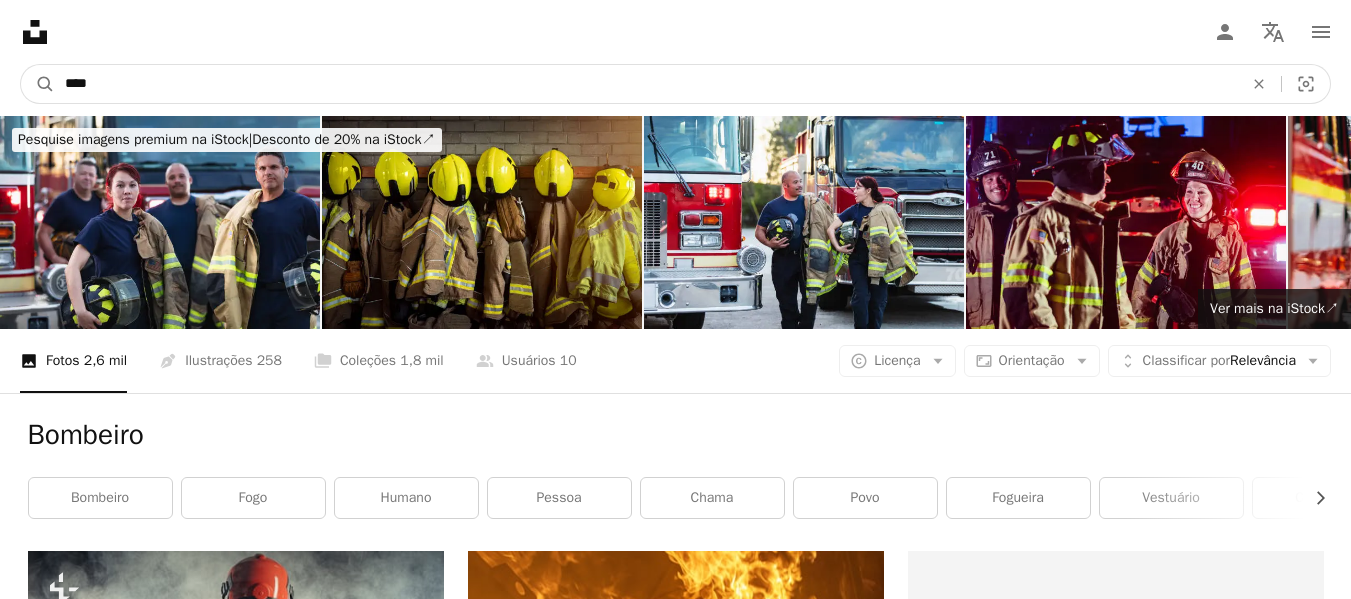 type on "****" 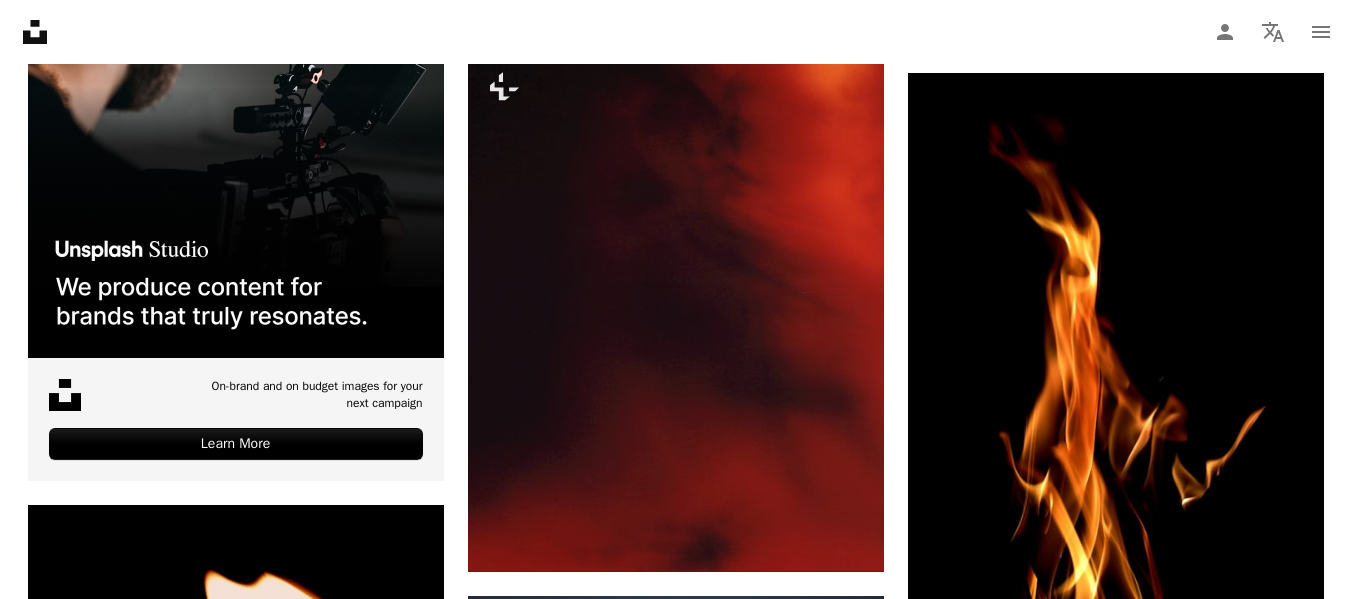 scroll, scrollTop: 5903, scrollLeft: 0, axis: vertical 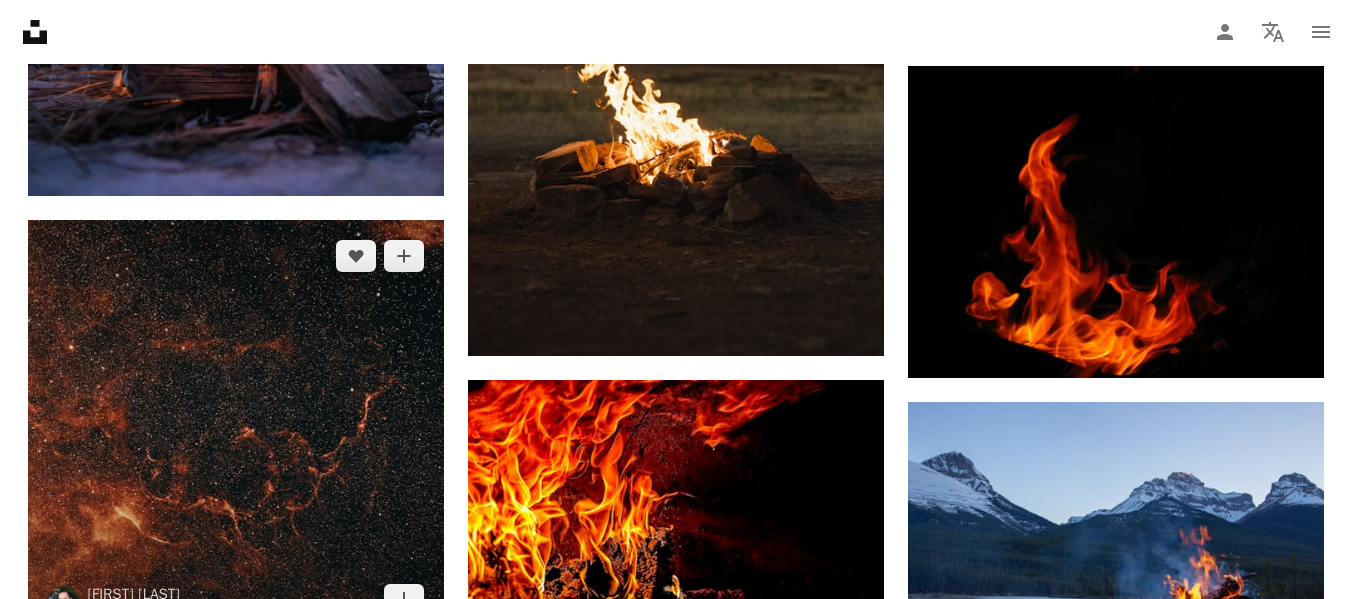 click at bounding box center [236, 428] 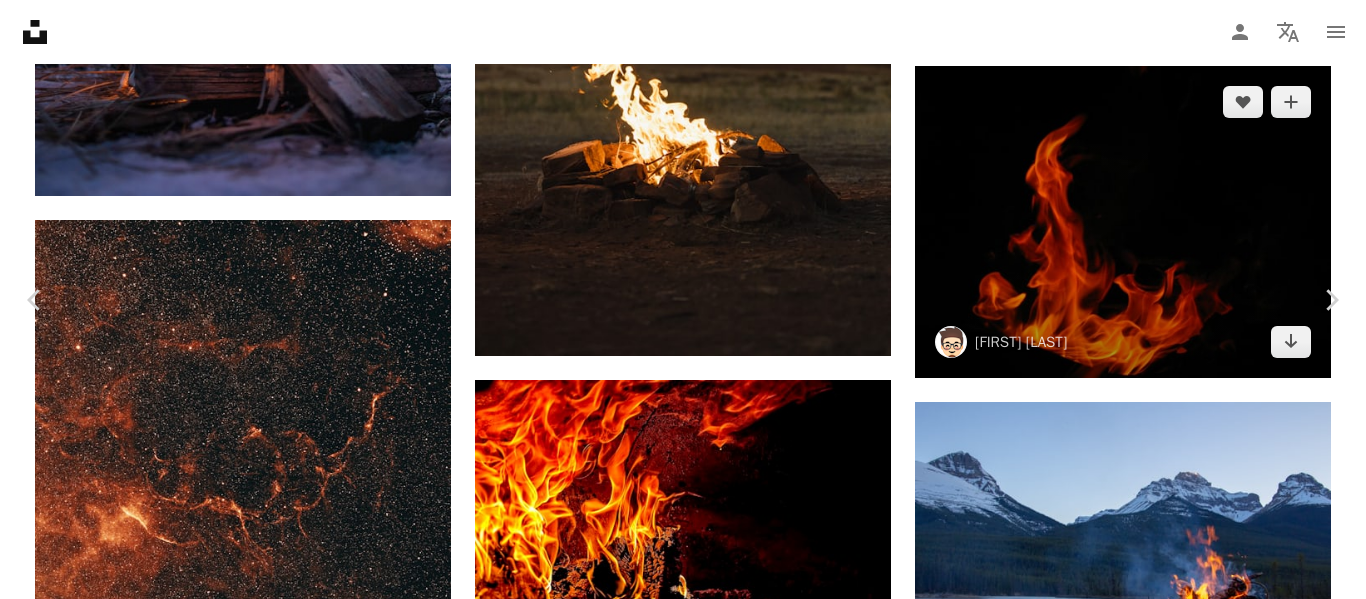 drag, startPoint x: 1300, startPoint y: 168, endPoint x: 1271, endPoint y: 146, distance: 36.40055 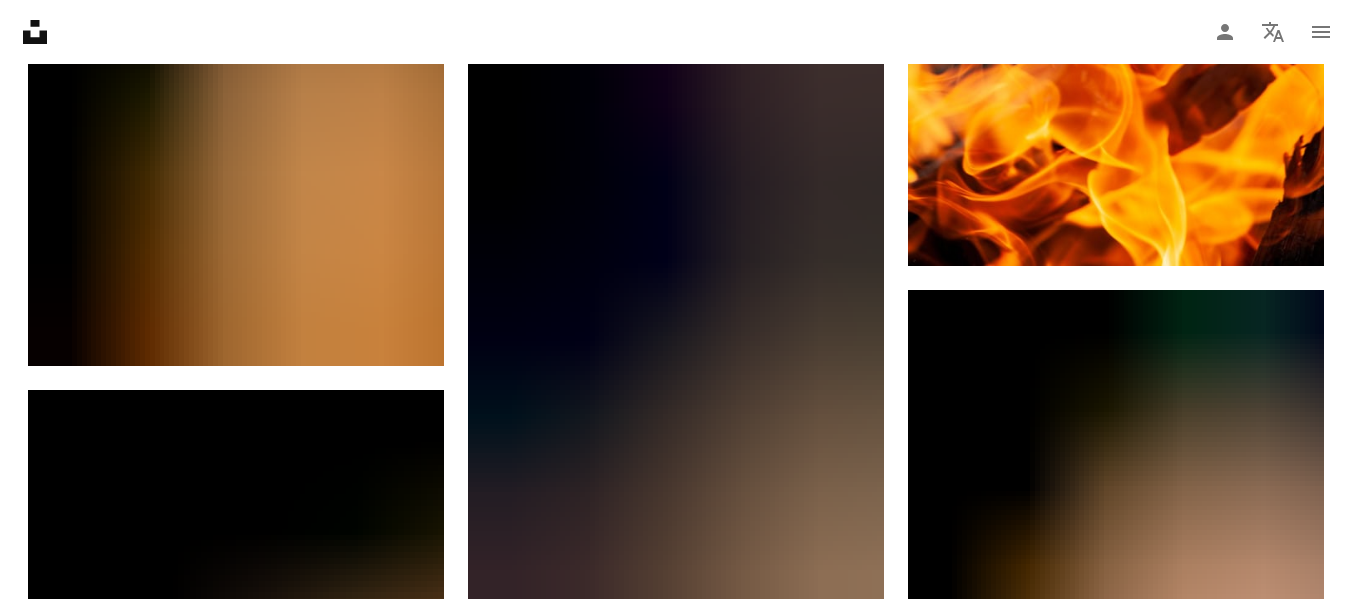 scroll, scrollTop: 0, scrollLeft: 0, axis: both 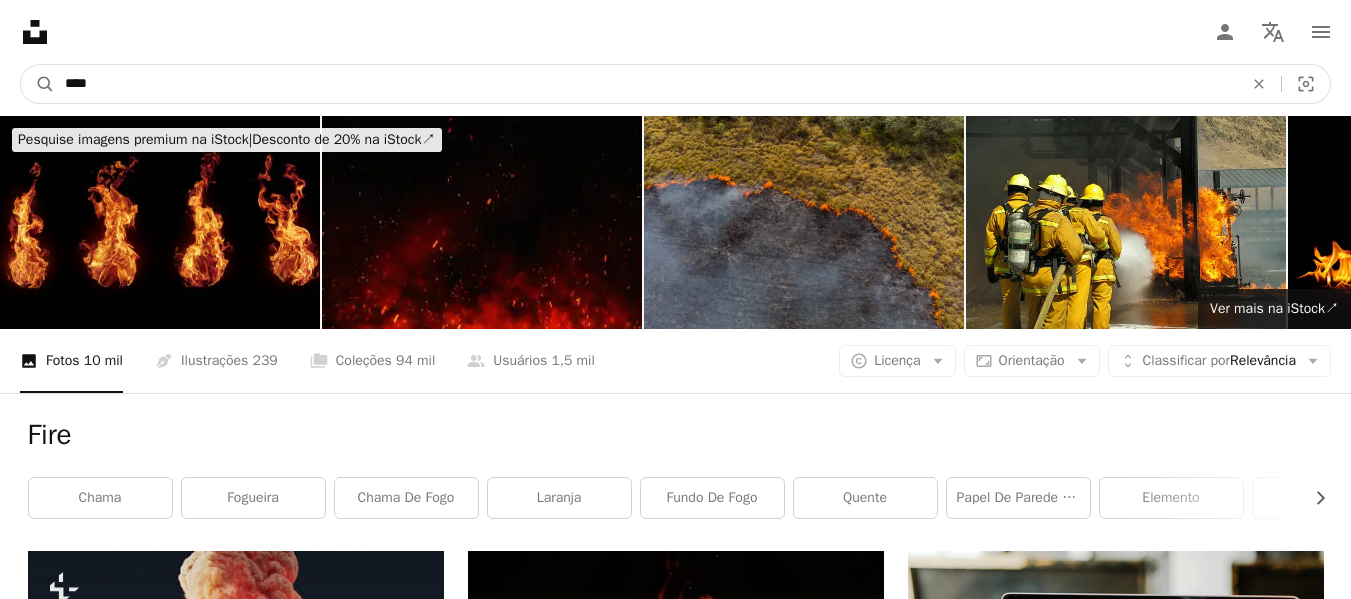 click on "****" at bounding box center (646, 84) 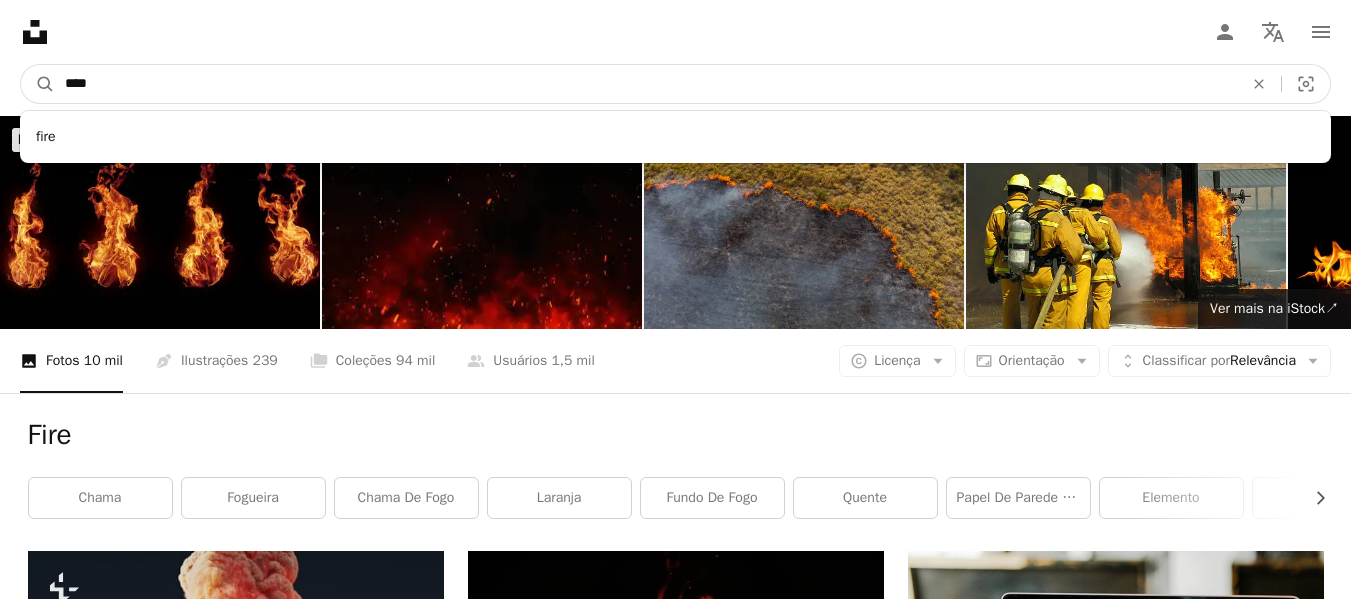 drag, startPoint x: 303, startPoint y: 80, endPoint x: 99, endPoint y: 76, distance: 204.03922 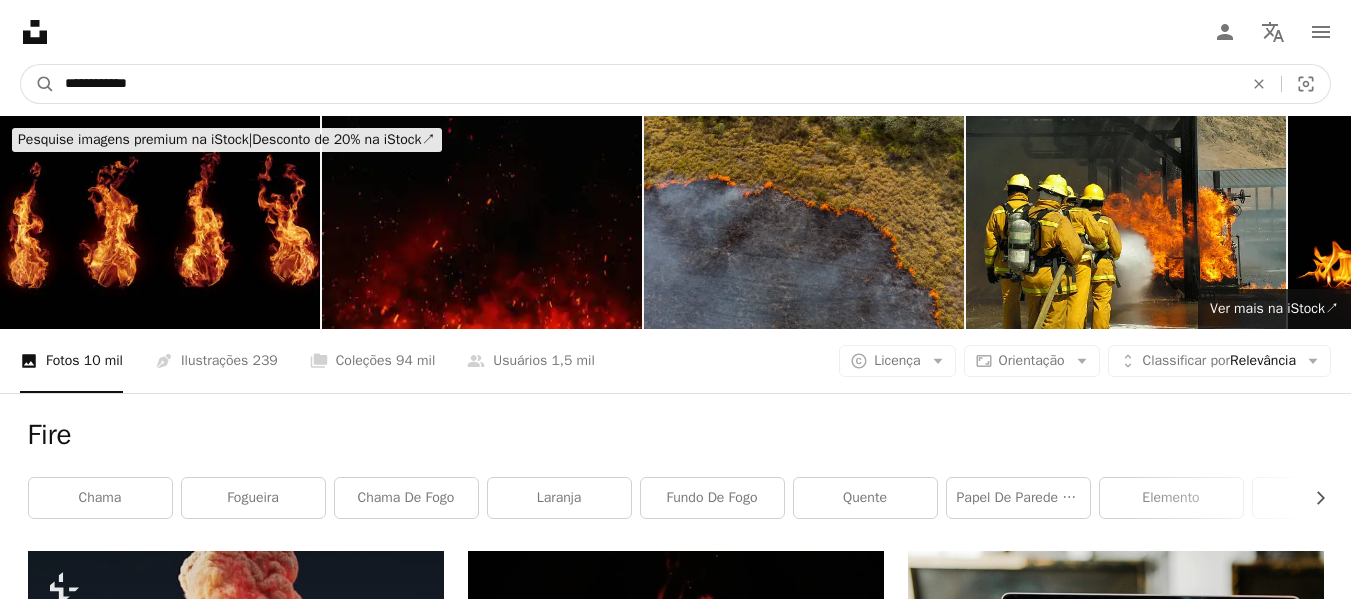 type on "**********" 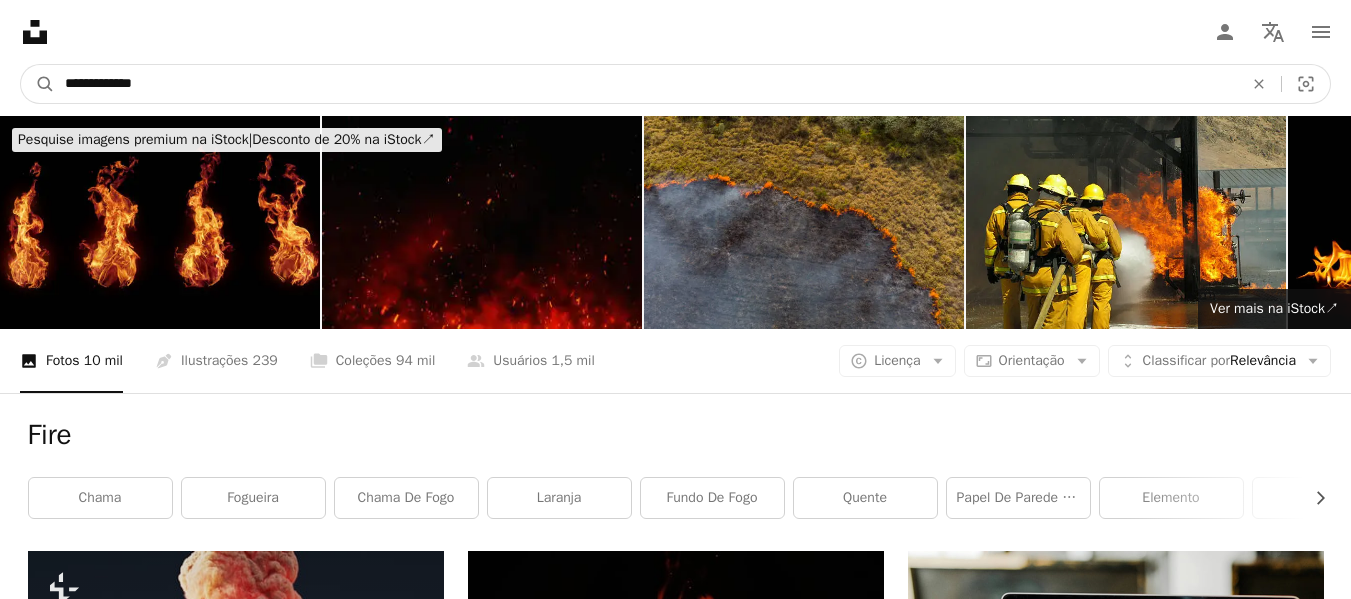 click on "A magnifying glass" at bounding box center (38, 84) 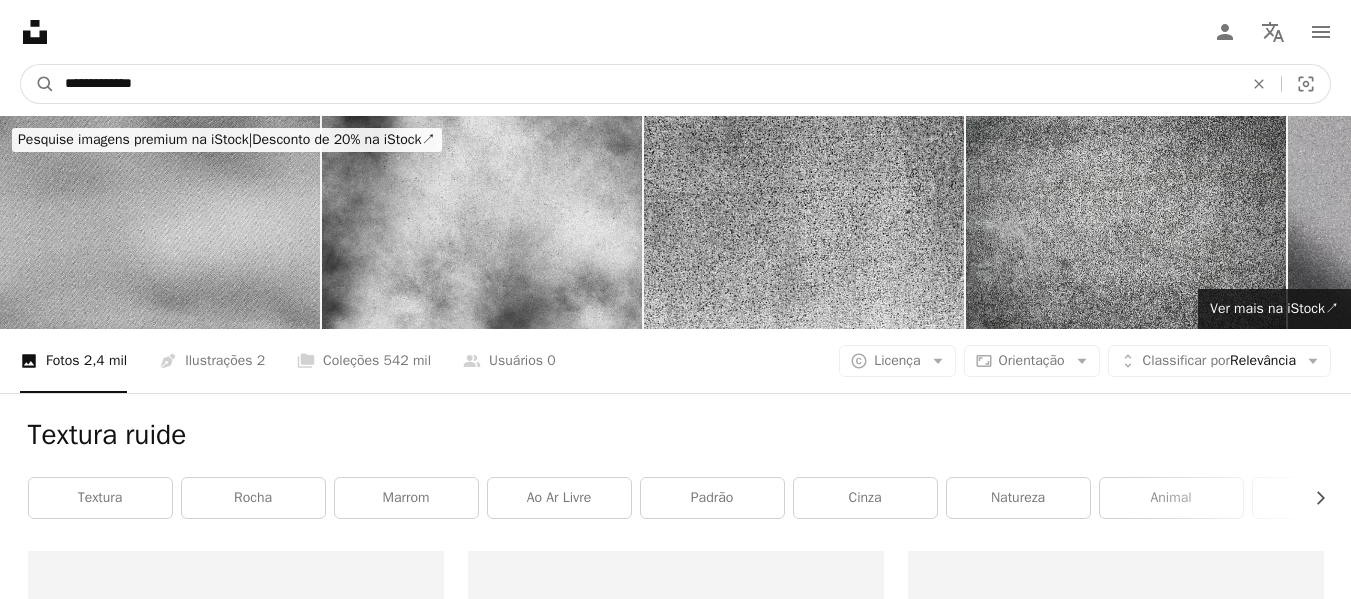 click on "**********" at bounding box center (646, 84) 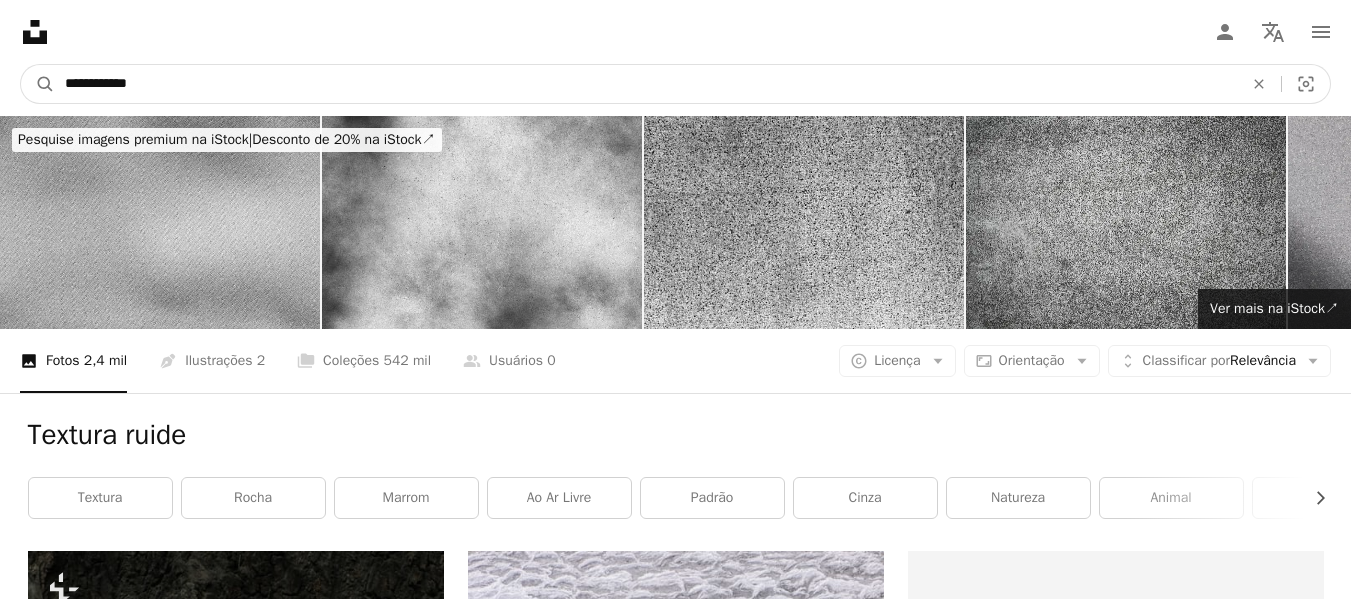 type on "**********" 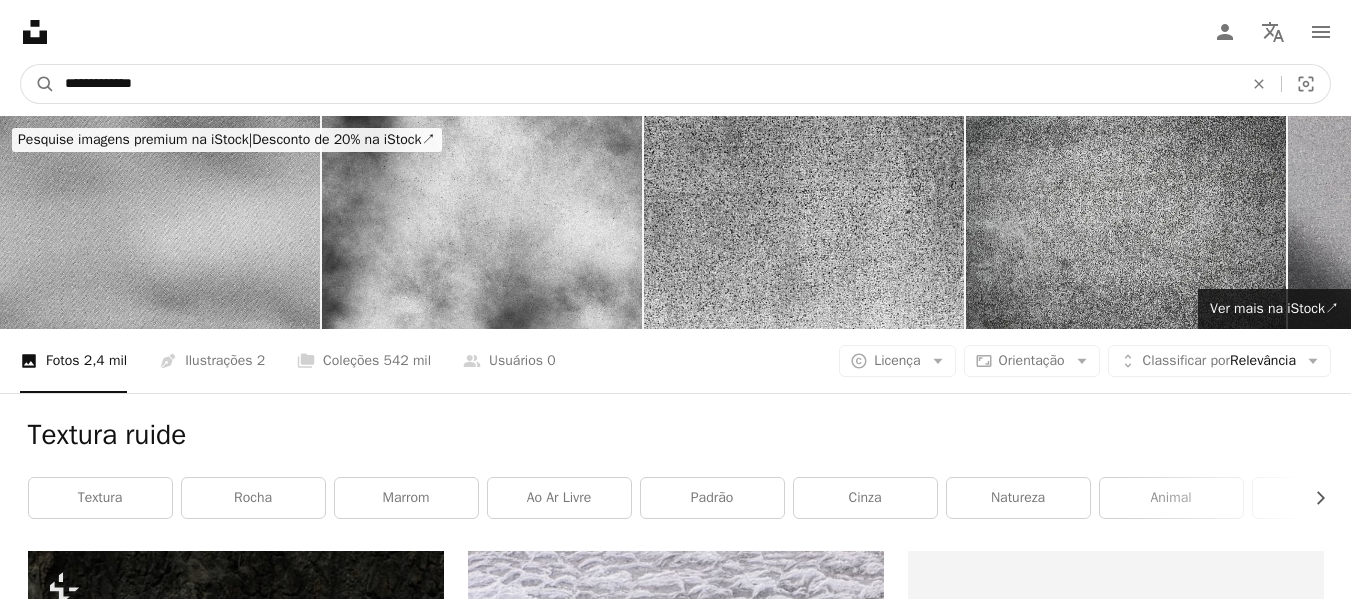click on "A magnifying glass" at bounding box center [38, 84] 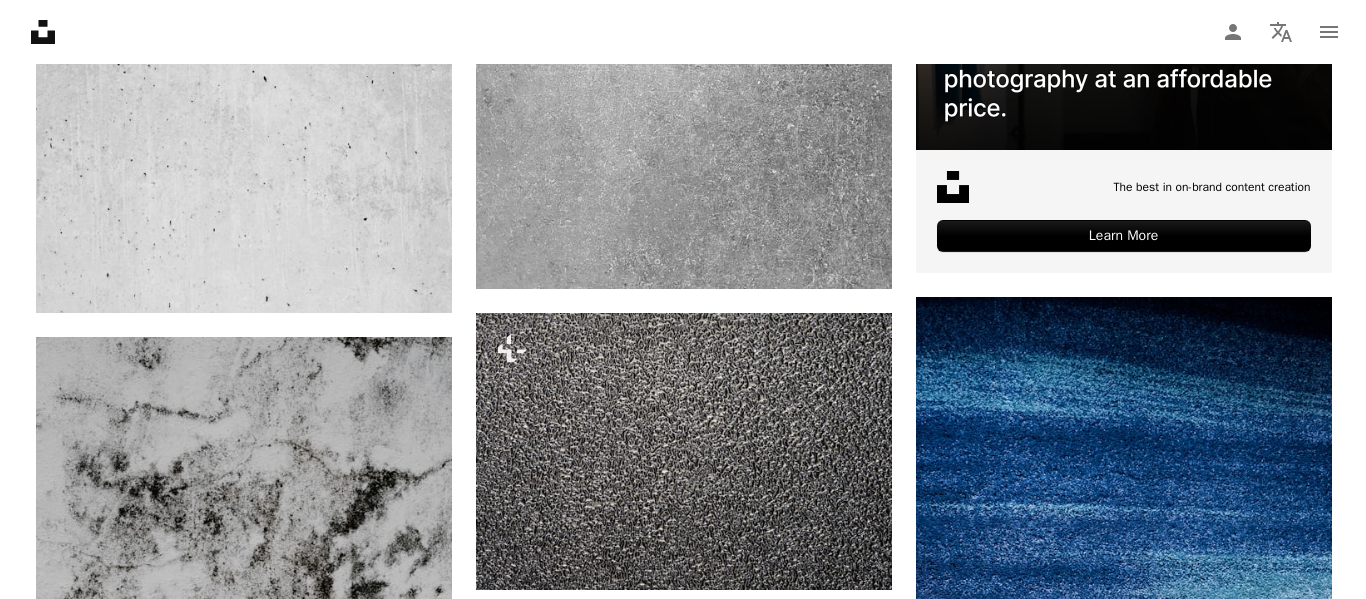 scroll, scrollTop: 698, scrollLeft: 0, axis: vertical 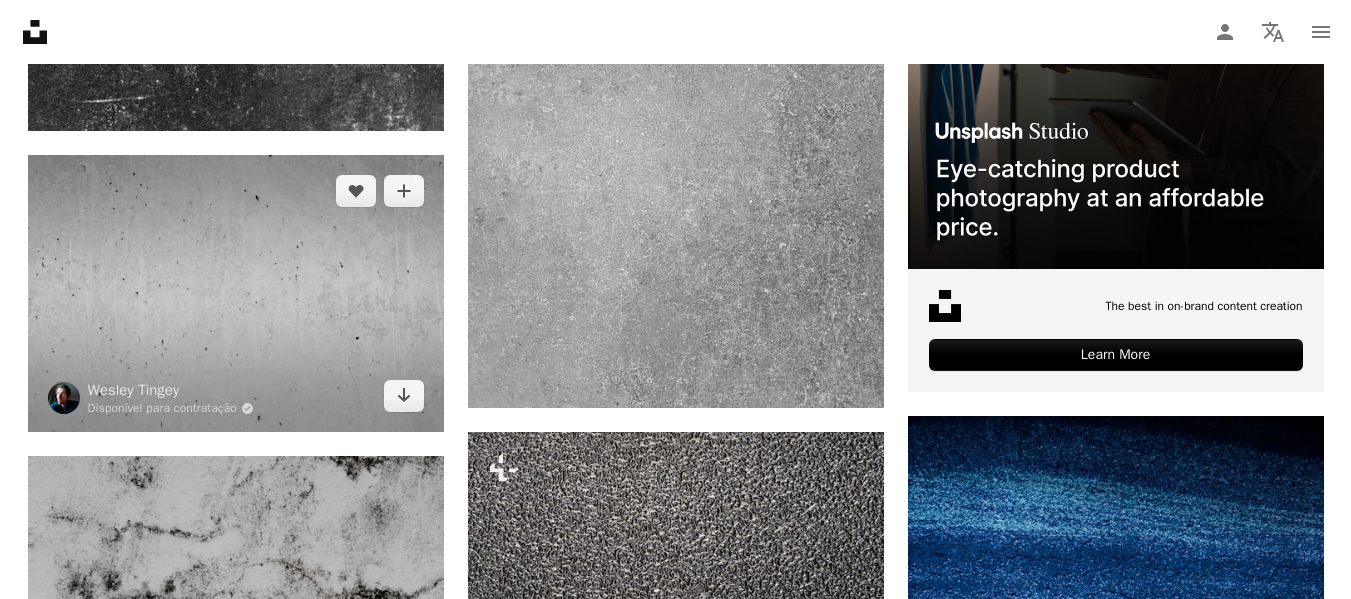 click at bounding box center [236, 293] 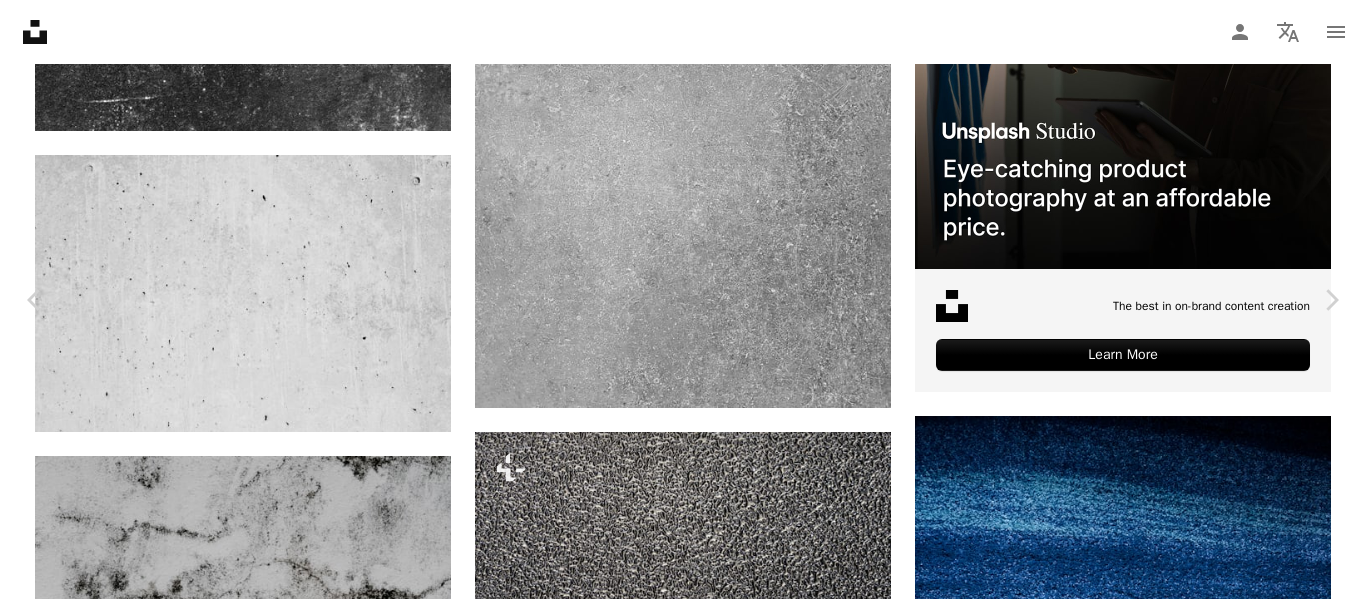 scroll, scrollTop: 5003, scrollLeft: 0, axis: vertical 